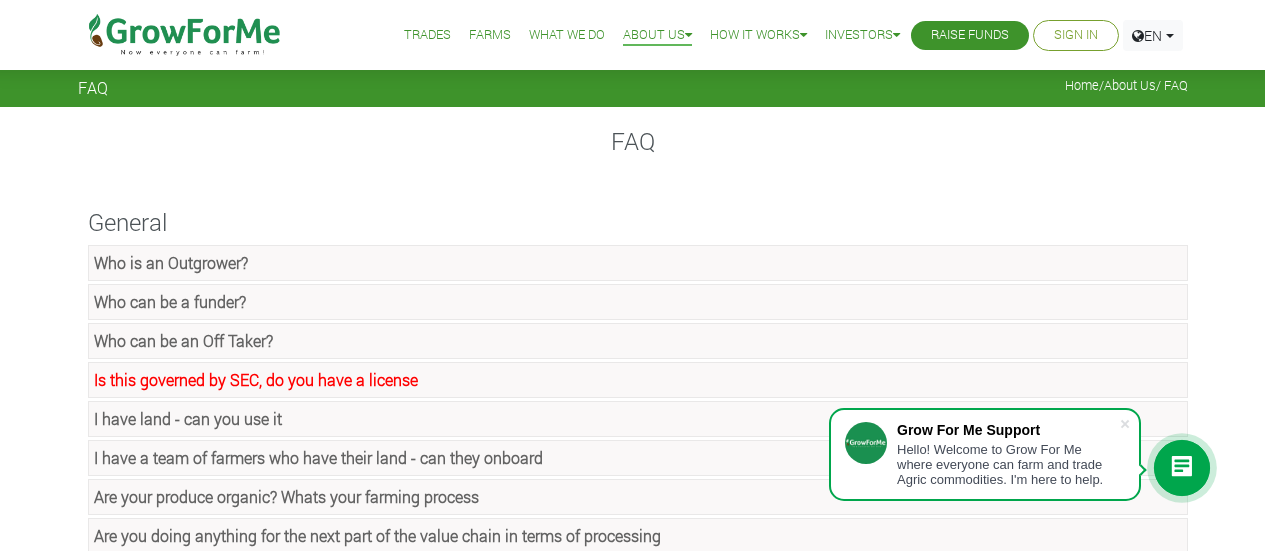 scroll, scrollTop: 40, scrollLeft: 0, axis: vertical 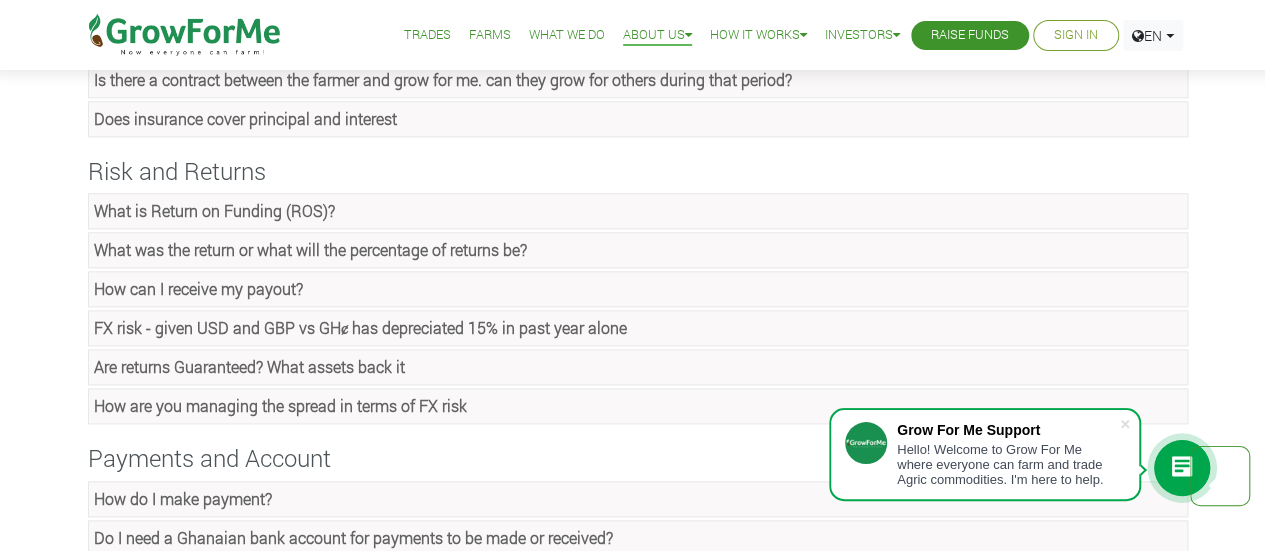 click on "What is Return on Funding (ROS)?" at bounding box center [638, -817] 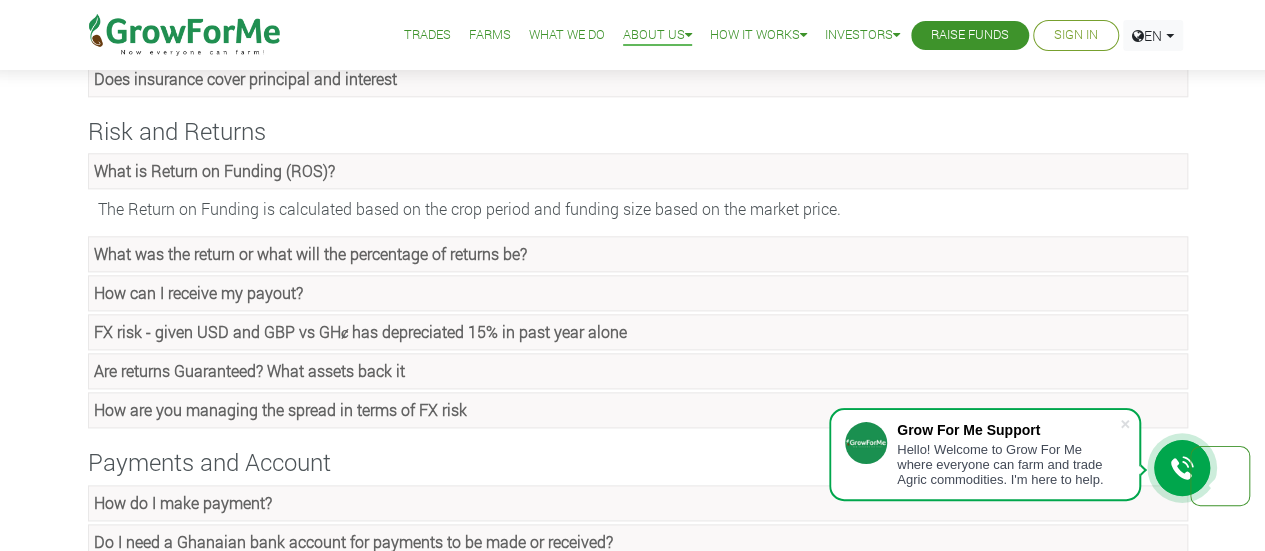 scroll, scrollTop: 1160, scrollLeft: 0, axis: vertical 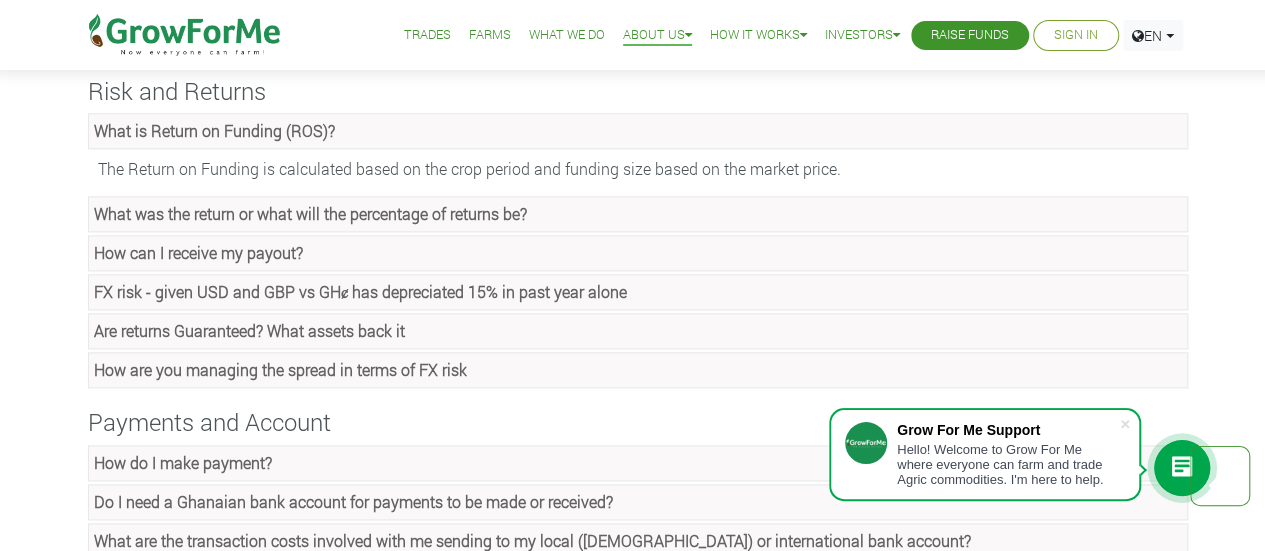 click on "FX risk - given USD and GBP vs GHȼ has depreciated 15% in past year alone" at bounding box center [256, -781] 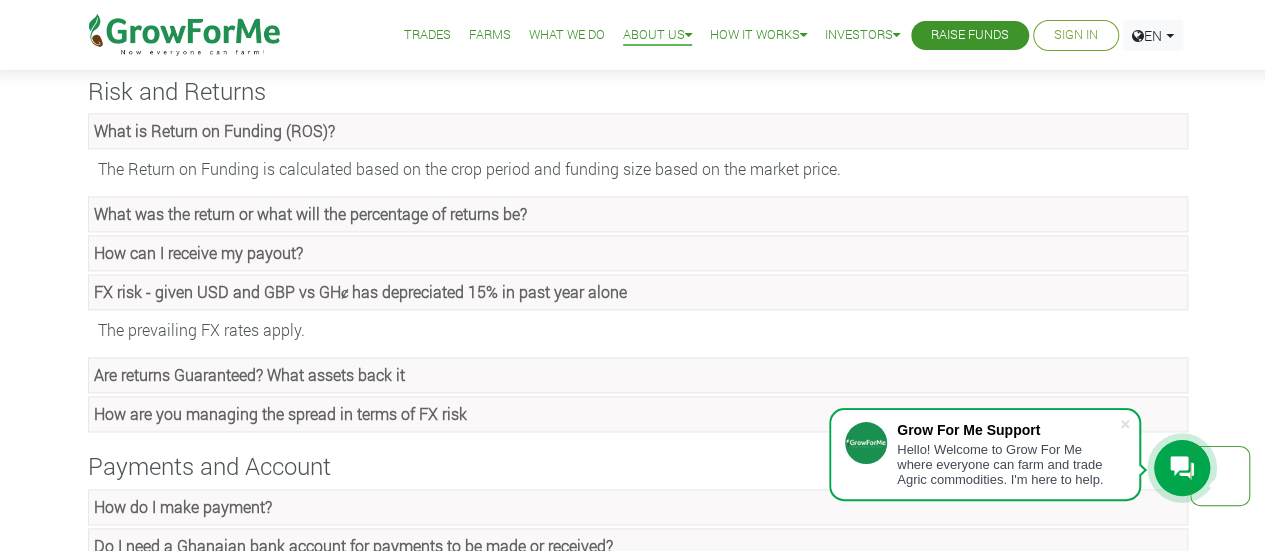 click on "How can I receive my payout?" at bounding box center (638, -819) 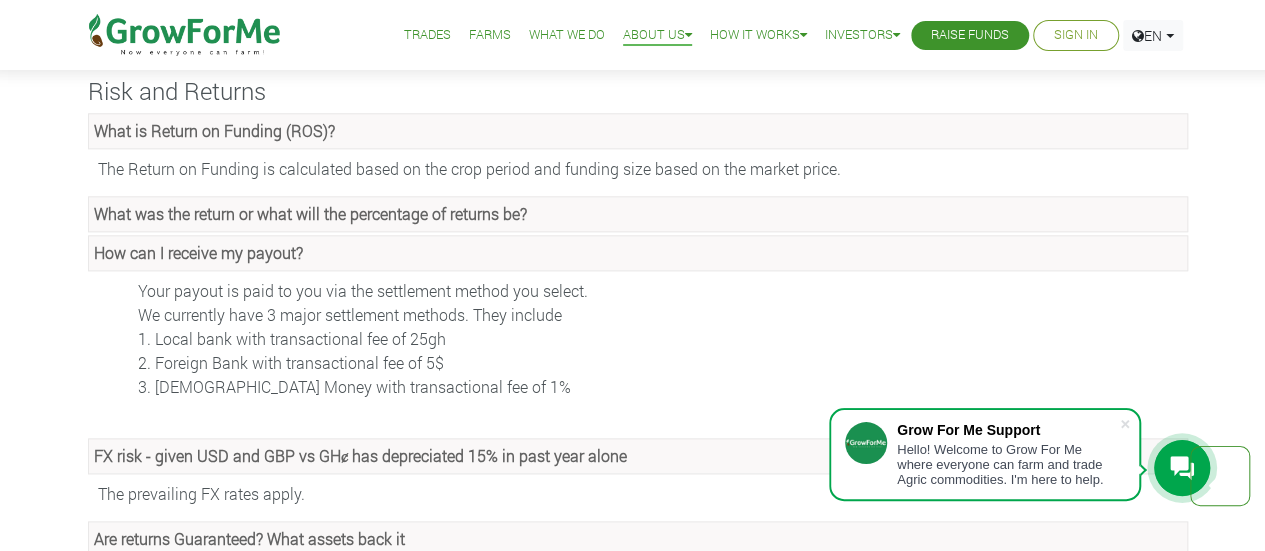 click on "How can I receive my payout?" at bounding box center (638, -819) 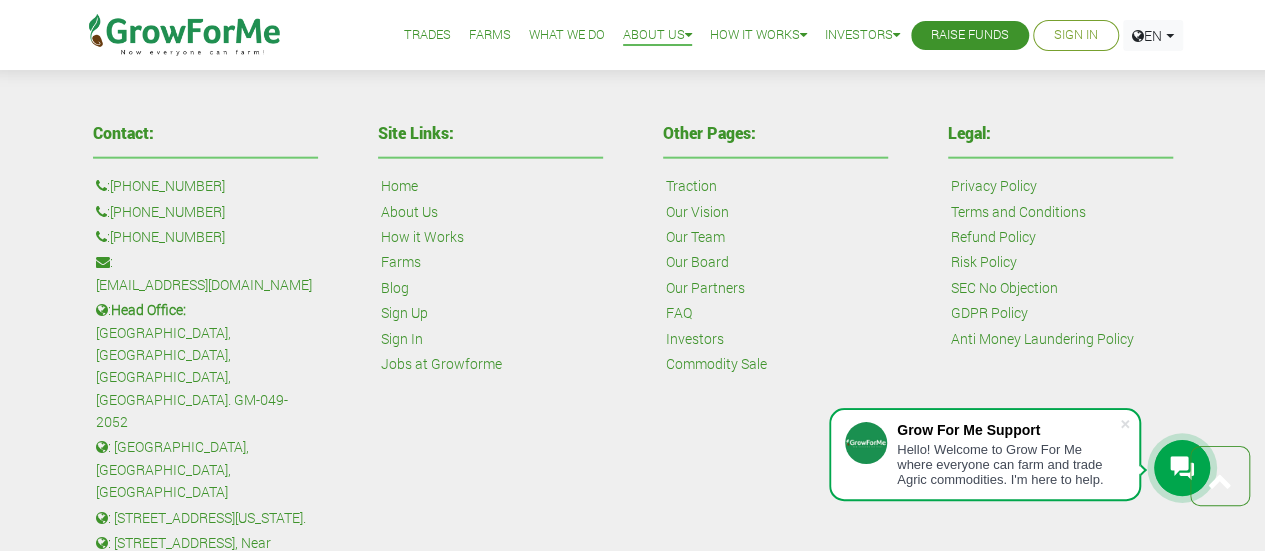 scroll, scrollTop: 2400, scrollLeft: 0, axis: vertical 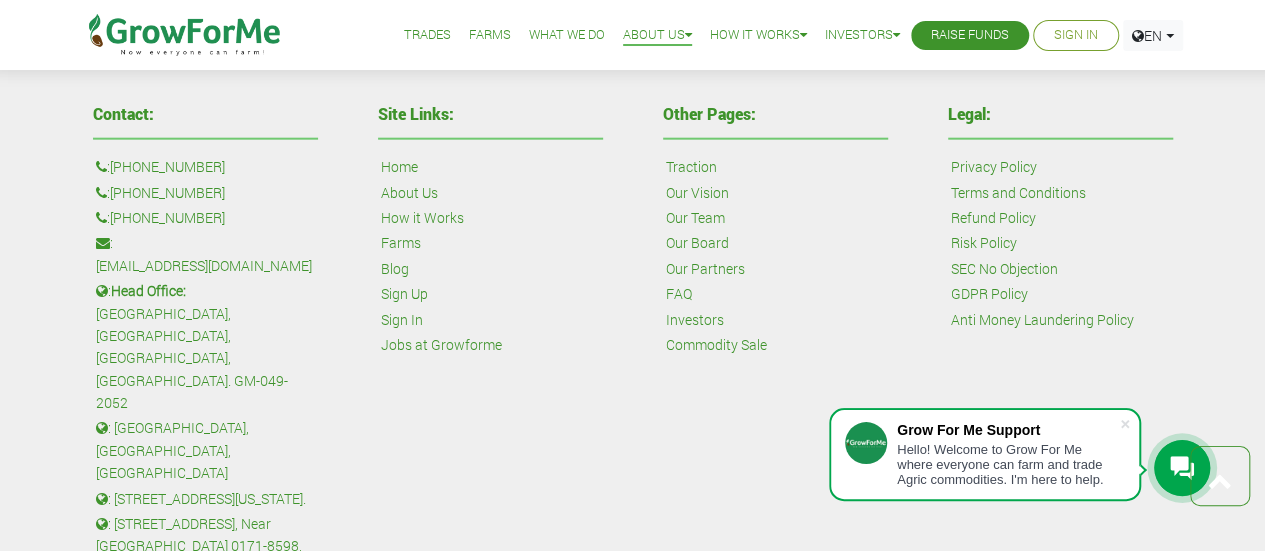 click on "Our Board" at bounding box center (697, 243) 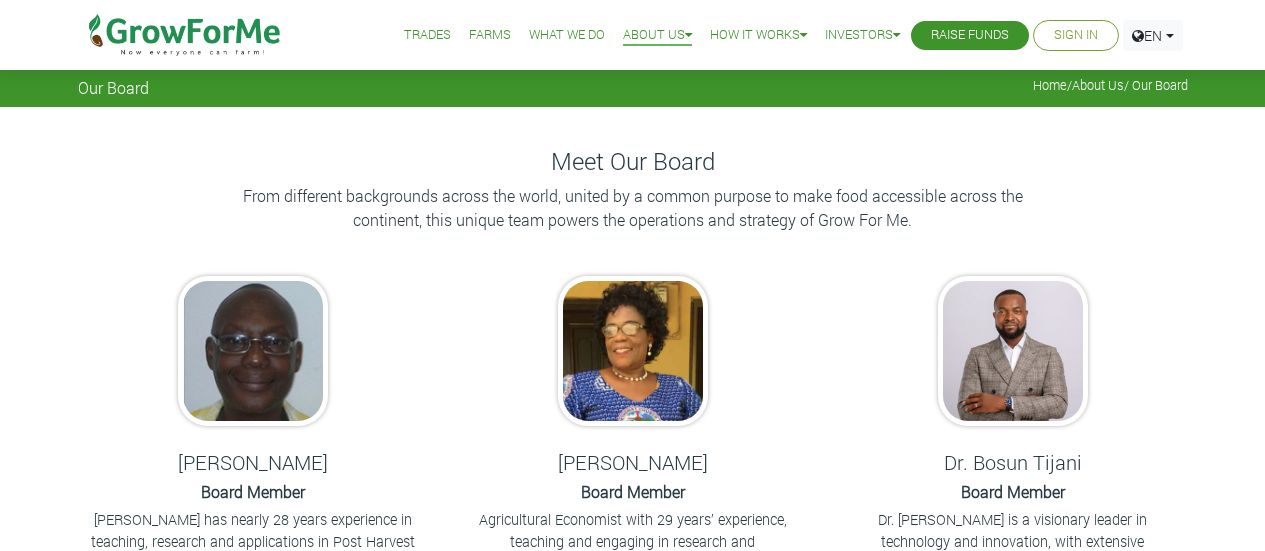 scroll, scrollTop: 0, scrollLeft: 0, axis: both 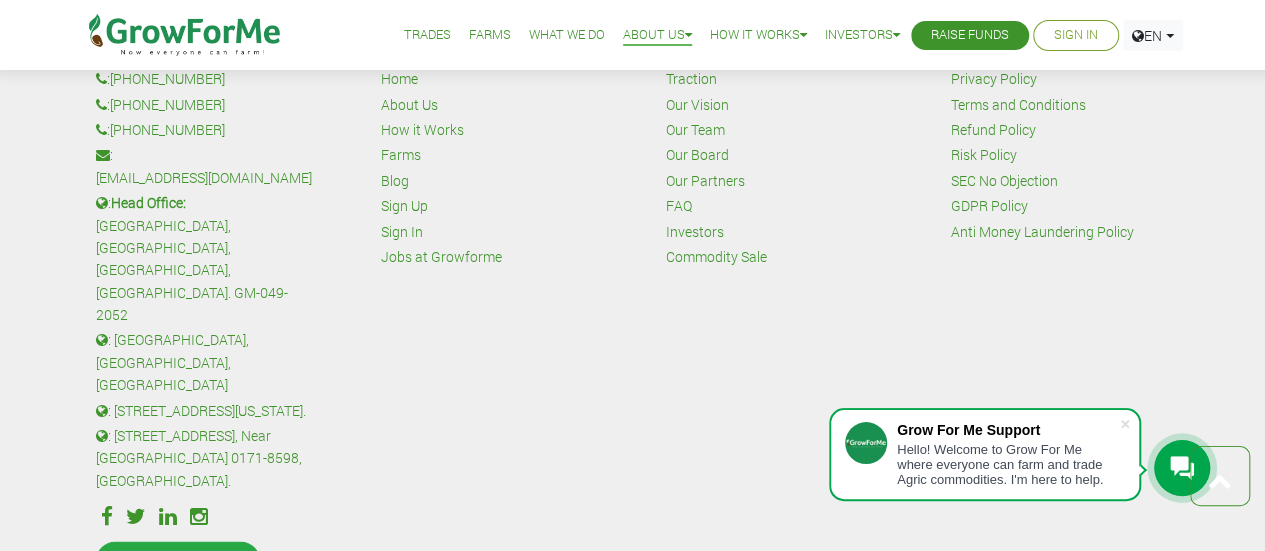 click on "Our Board" at bounding box center (697, 155) 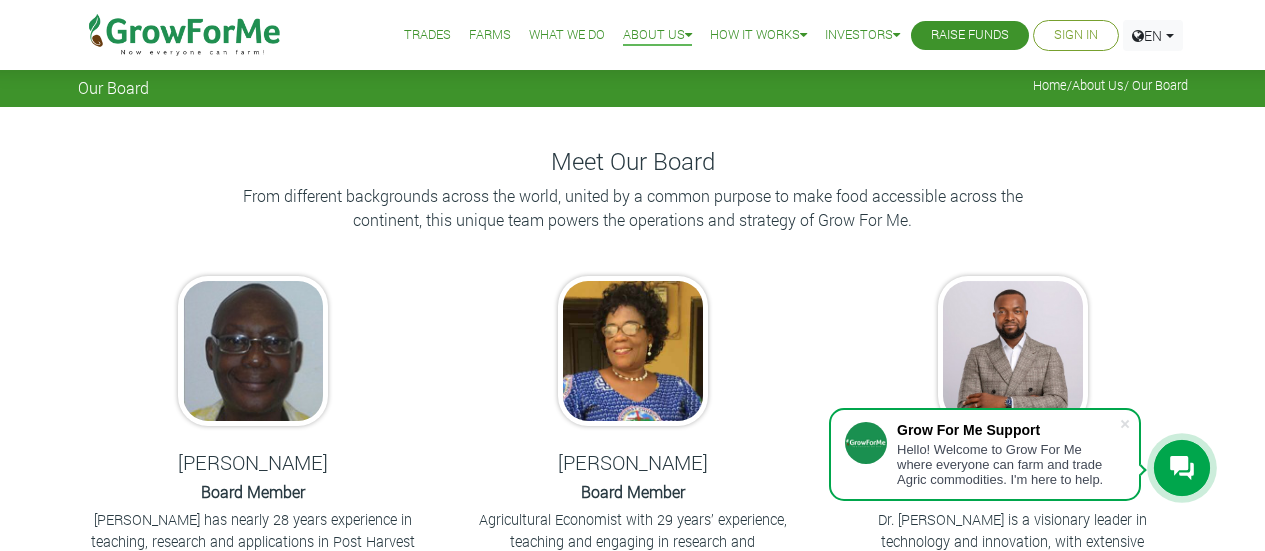scroll, scrollTop: 40, scrollLeft: 0, axis: vertical 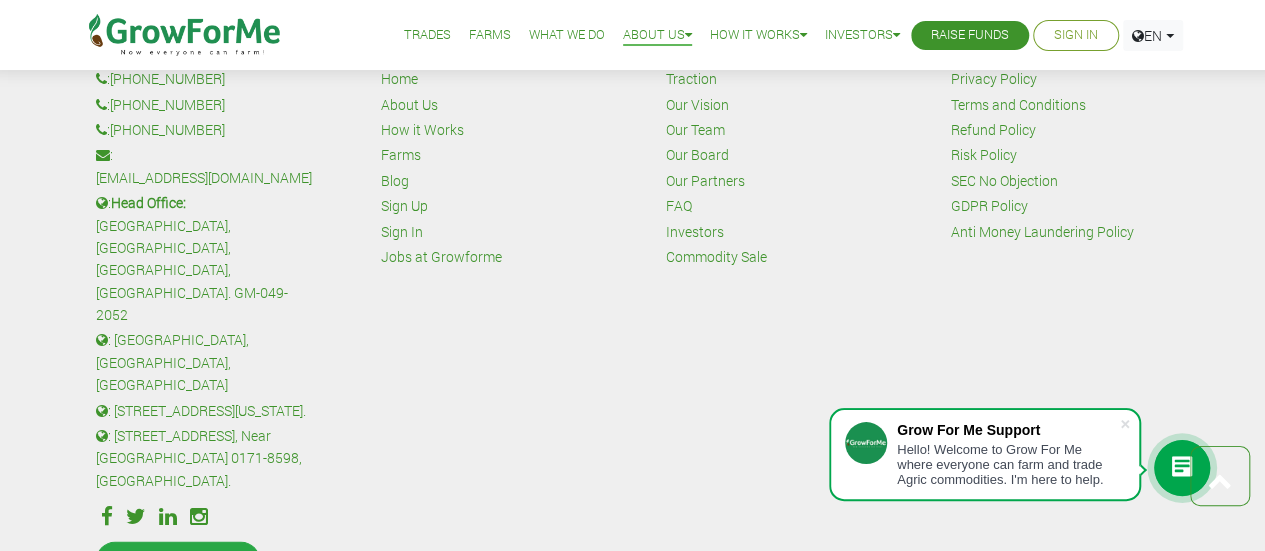 click on "Our Team" at bounding box center [695, 130] 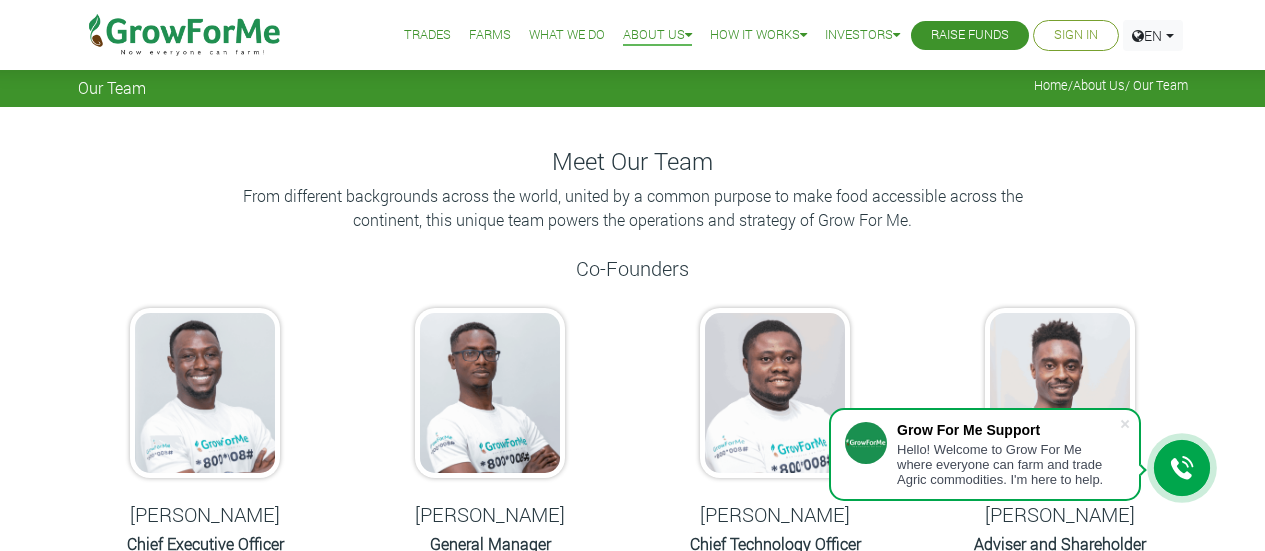 scroll, scrollTop: 0, scrollLeft: 0, axis: both 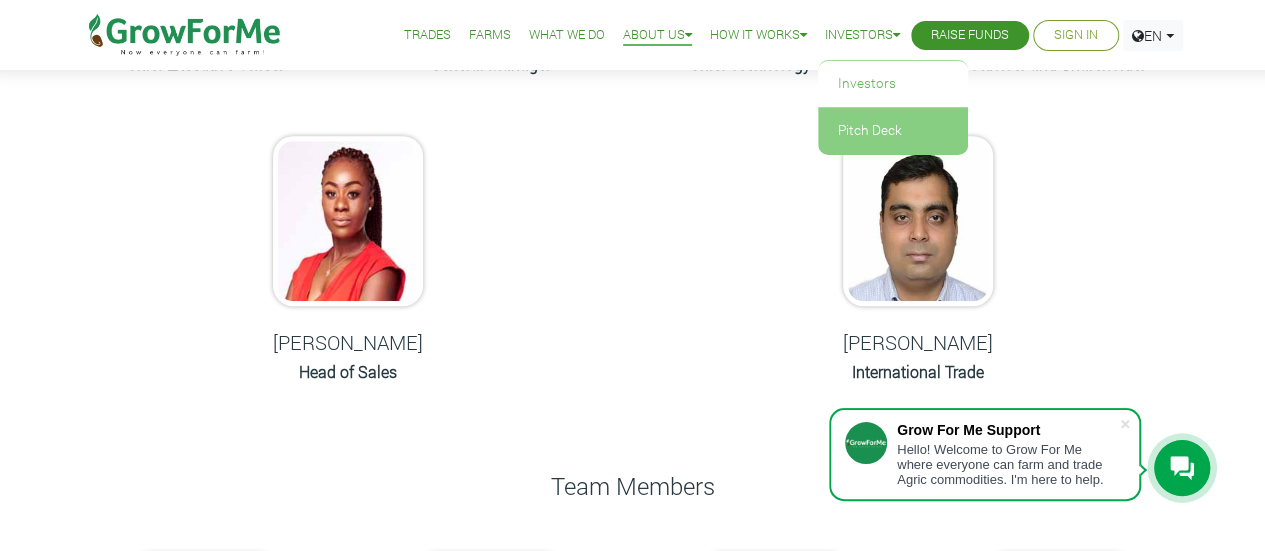 click on "Pitch Deck" at bounding box center (893, 131) 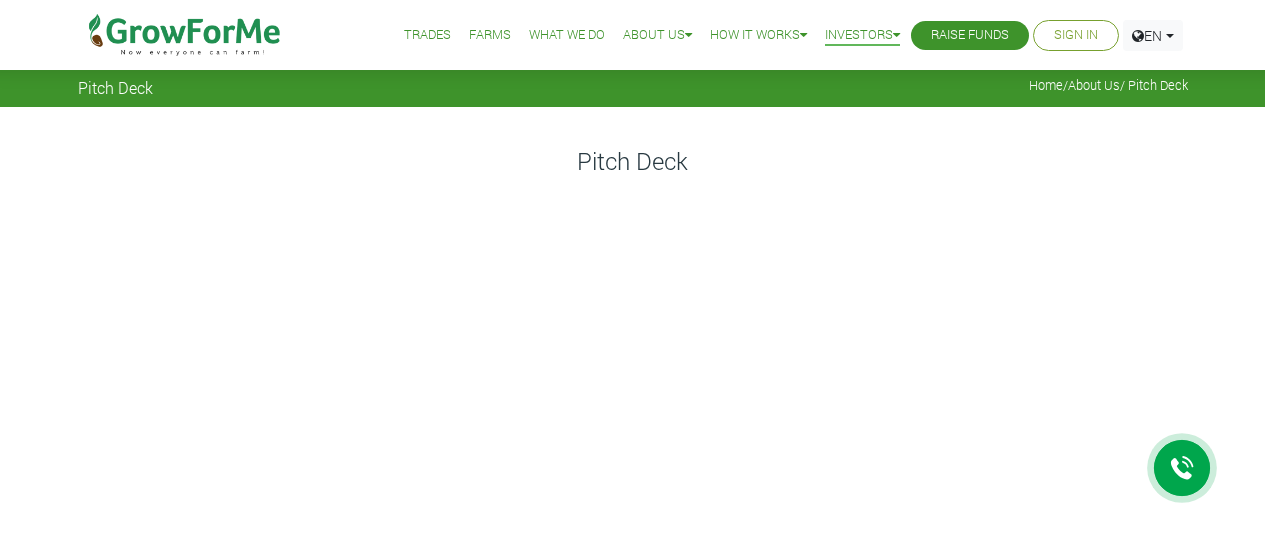 scroll, scrollTop: 0, scrollLeft: 0, axis: both 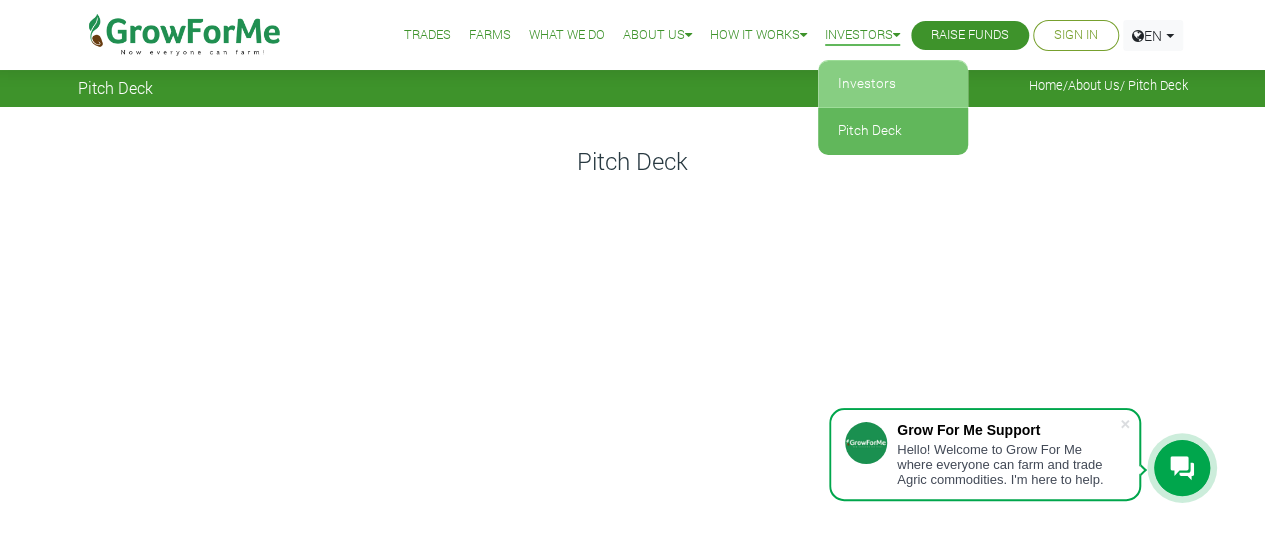 click on "Investors" at bounding box center [893, 84] 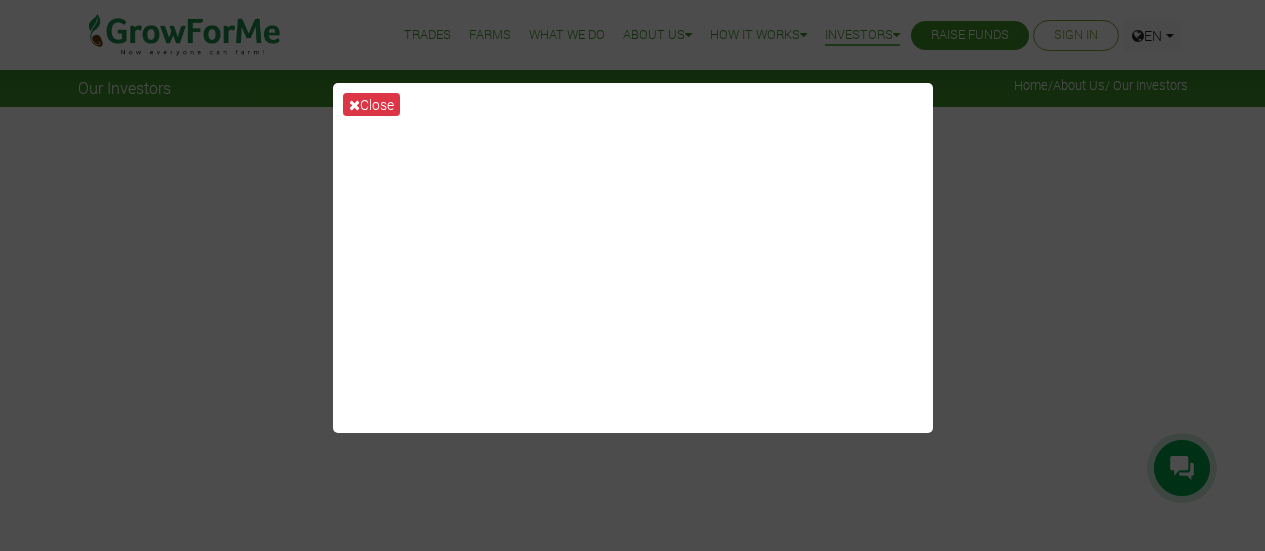 scroll, scrollTop: 0, scrollLeft: 0, axis: both 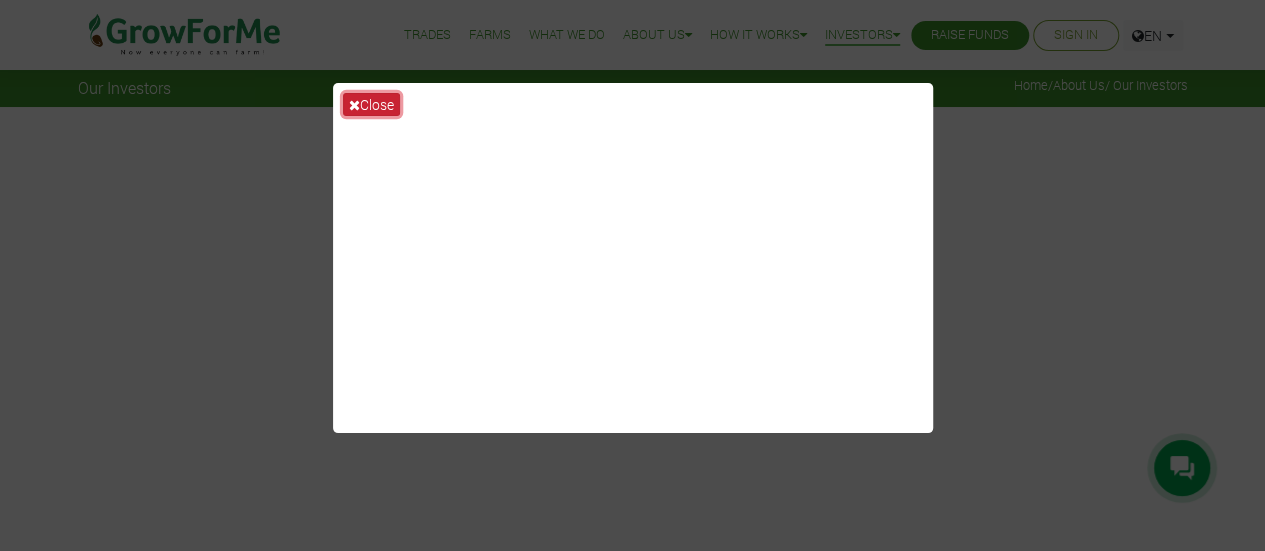 click on "Close" at bounding box center (371, 104) 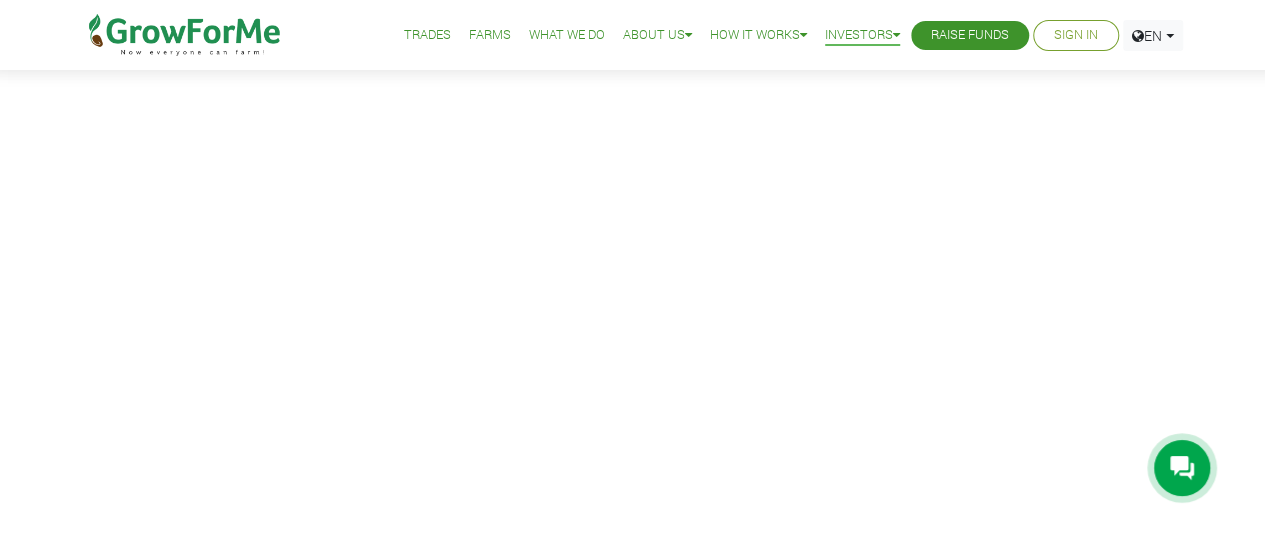 scroll, scrollTop: 0, scrollLeft: 0, axis: both 